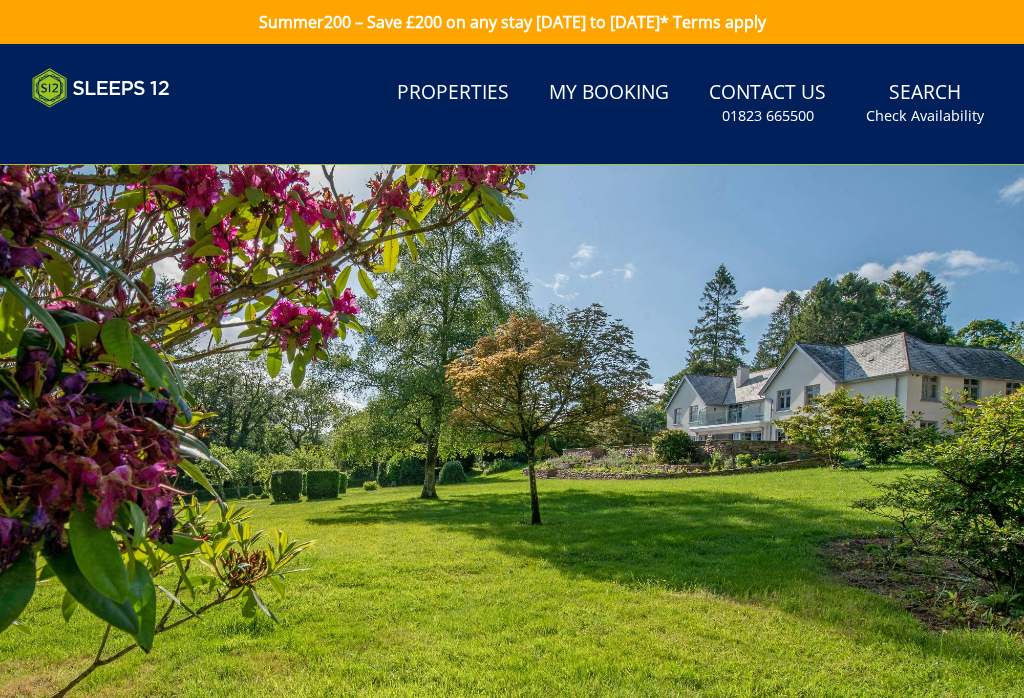 scroll, scrollTop: 62, scrollLeft: 0, axis: vertical 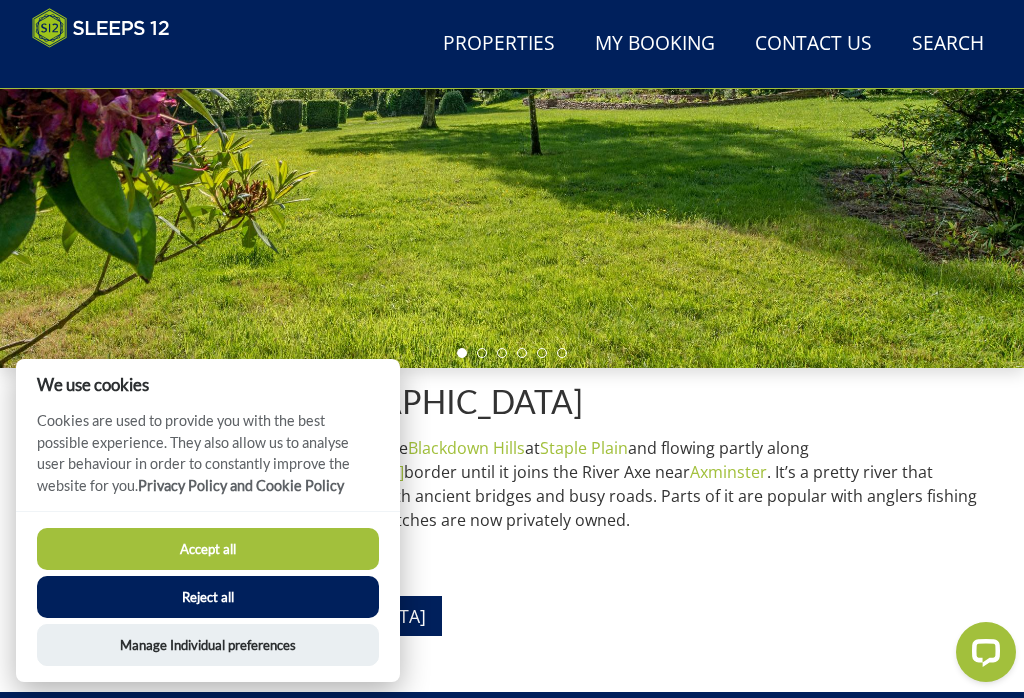 click on "Reject all" at bounding box center [208, 597] 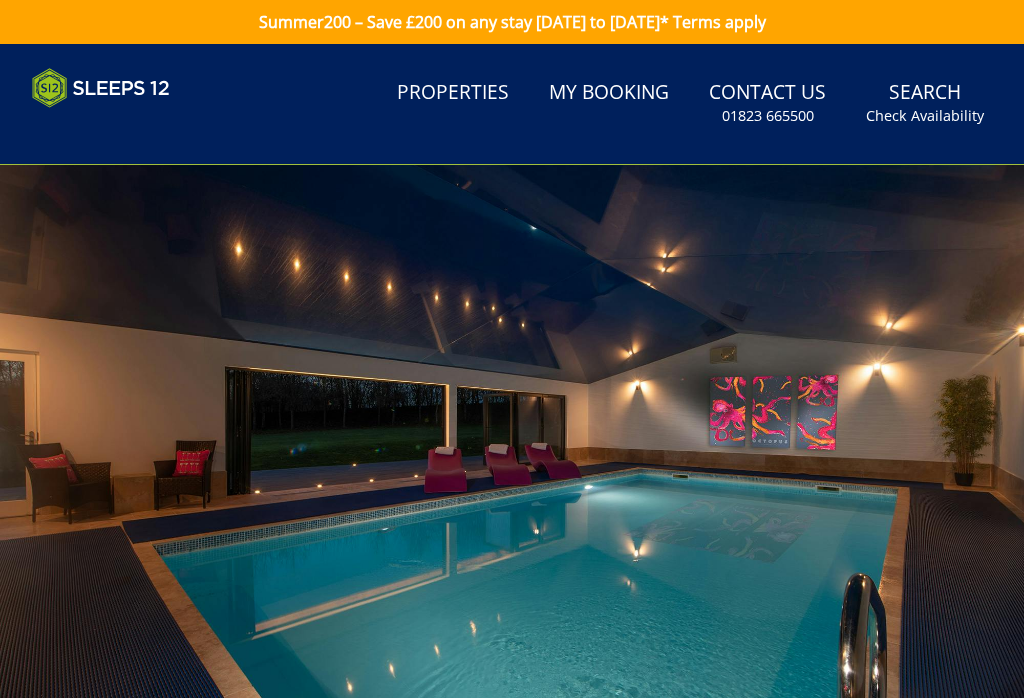 scroll, scrollTop: 0, scrollLeft: 0, axis: both 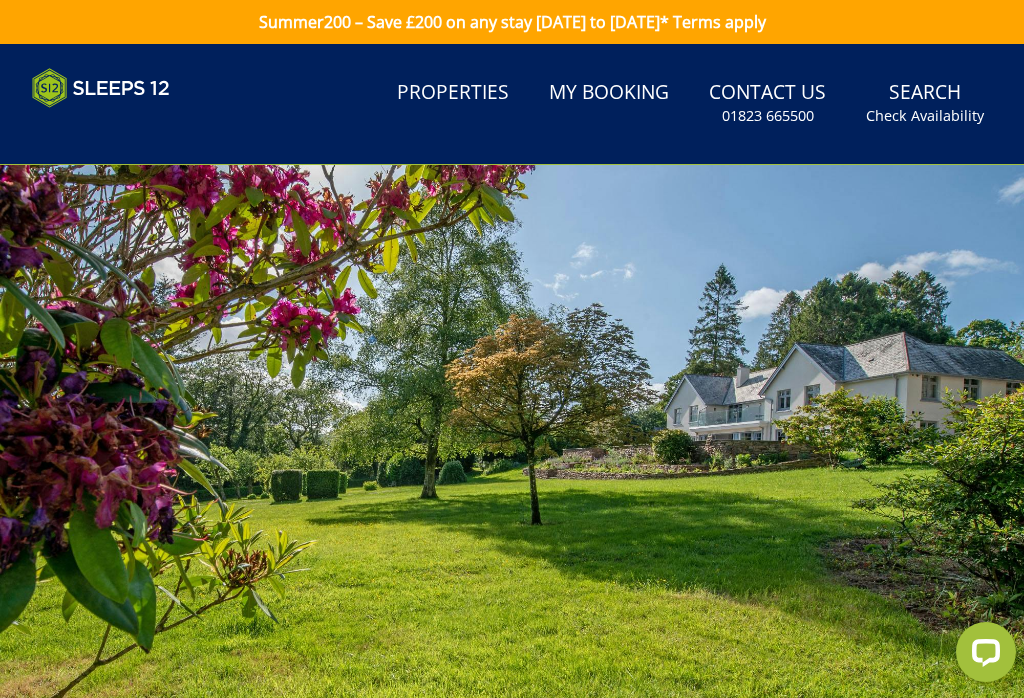 click on "Properties" at bounding box center (453, 93) 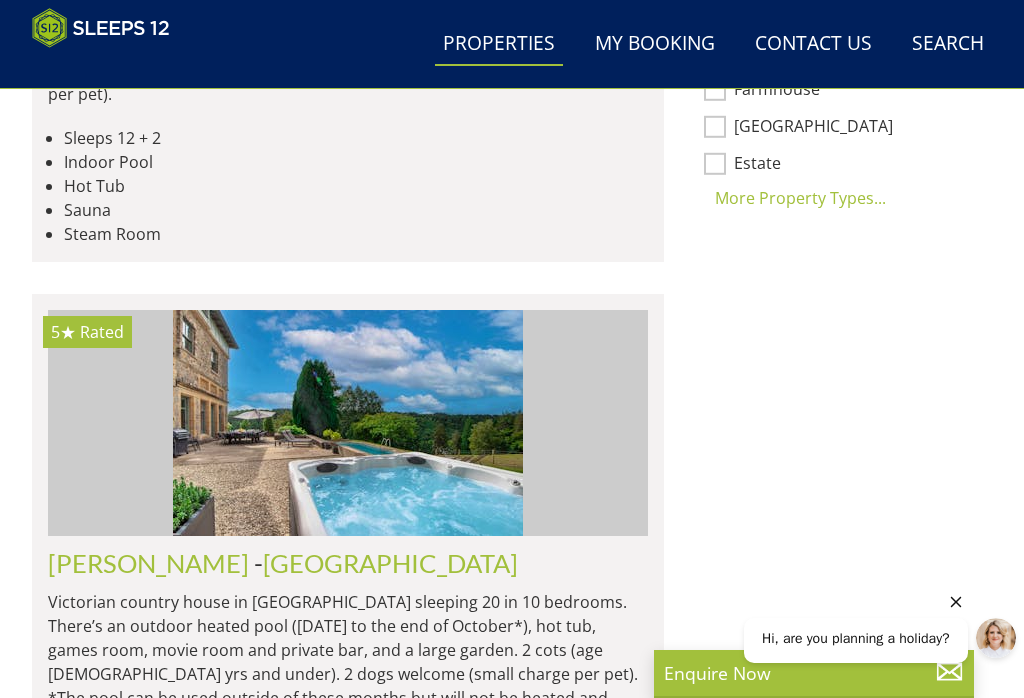 scroll, scrollTop: 1635, scrollLeft: 0, axis: vertical 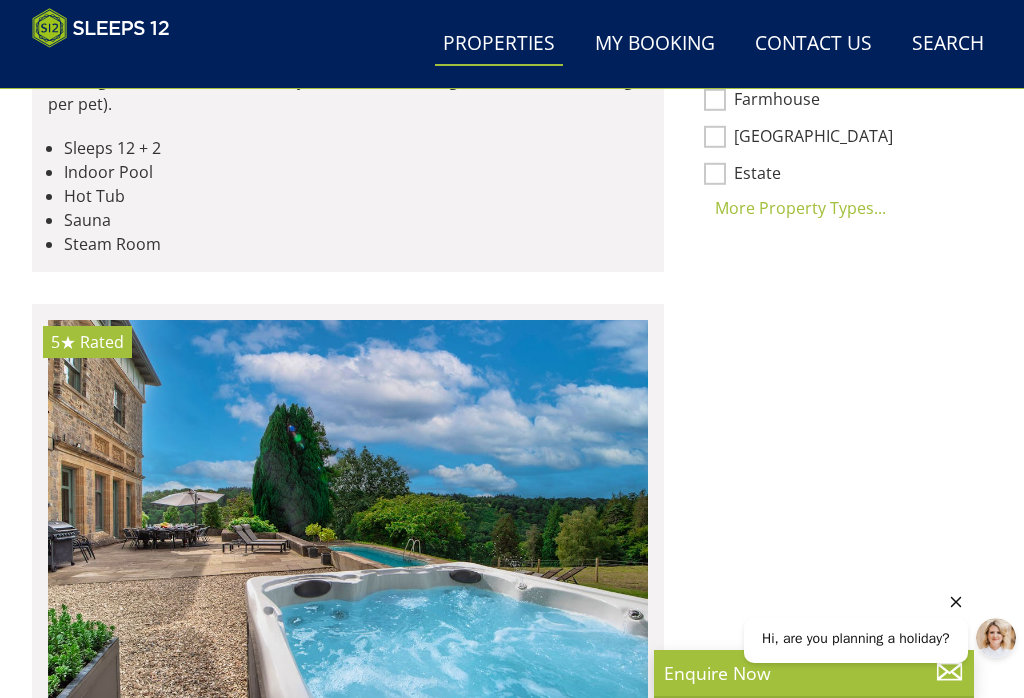 click on "[GEOGRAPHIC_DATA]" at bounding box center (295, -433) 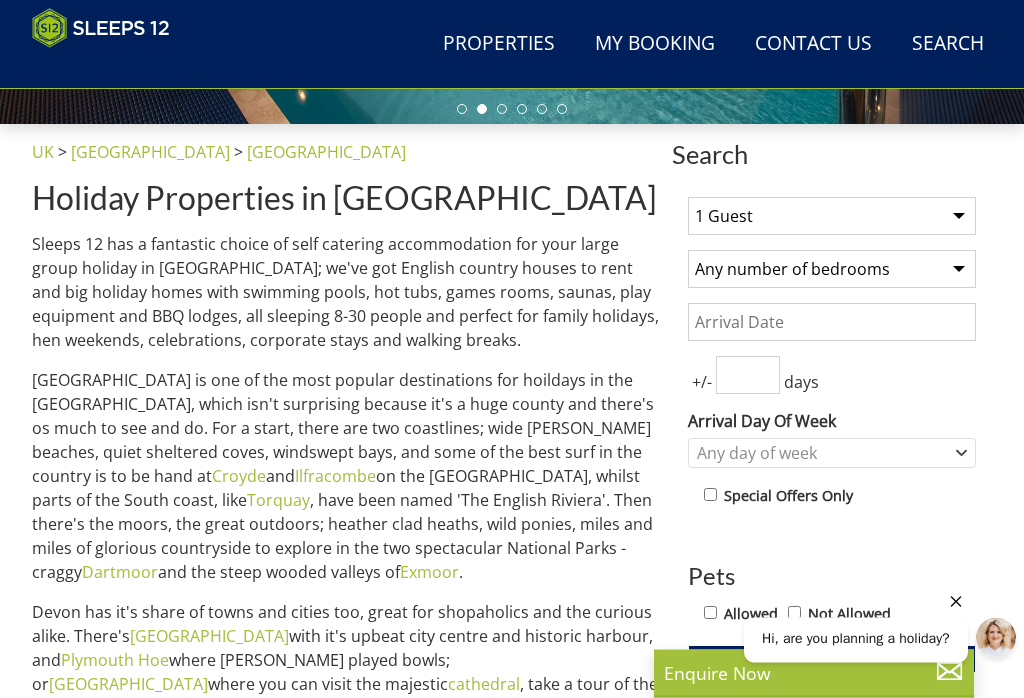 scroll, scrollTop: 553, scrollLeft: 0, axis: vertical 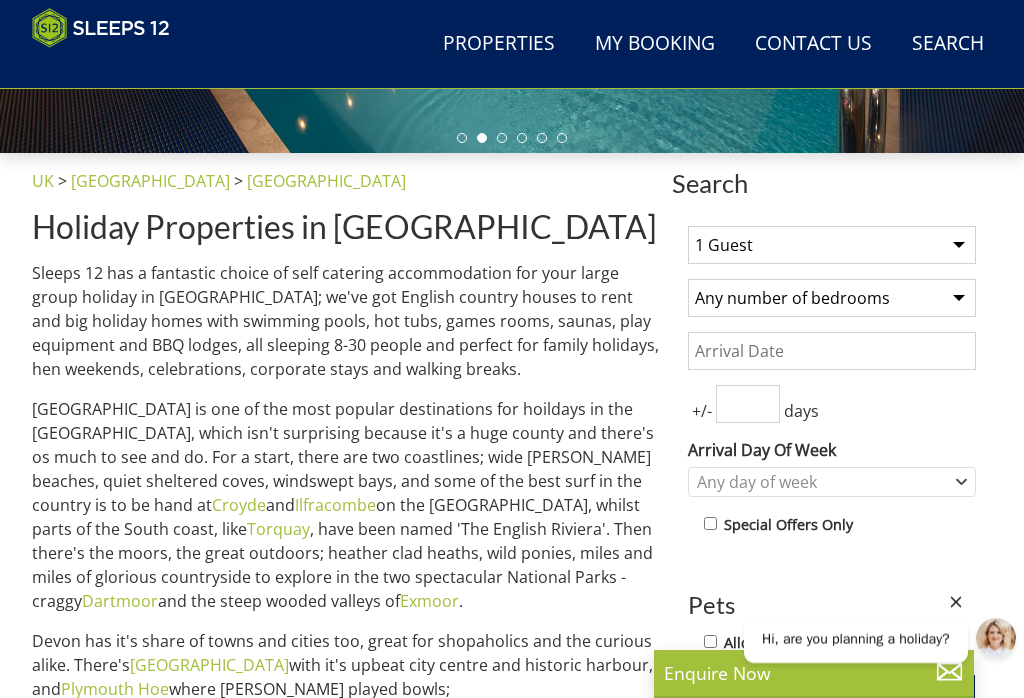 click on "Any number of bedrooms
1 Bedroom
2 Bedrooms
3 Bedrooms
4 Bedrooms
5 Bedrooms
6 Bedrooms
7 Bedrooms
8 Bedrooms
9 Bedrooms
10 Bedrooms
11 Bedrooms
12 Bedrooms
13 Bedrooms
14 Bedrooms
15 Bedrooms
16 Bedrooms
17 Bedrooms
18 Bedrooms
19 Bedrooms
20 Bedrooms
21 Bedrooms
22 Bedrooms
23 Bedrooms
24 Bedrooms
25 Bedrooms" at bounding box center [832, 298] 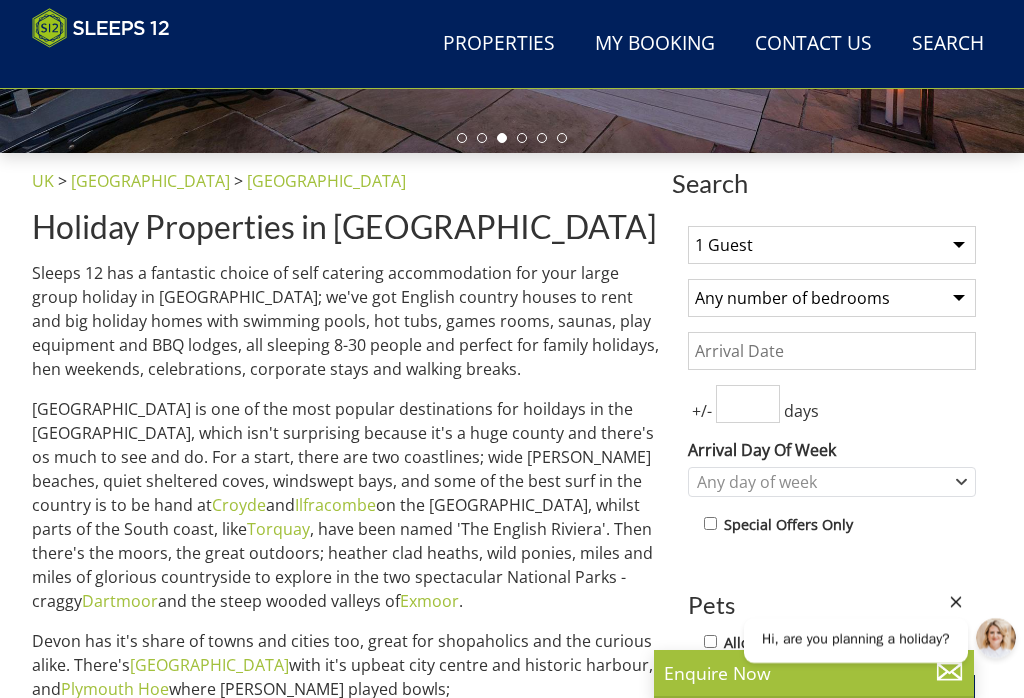 select on "10" 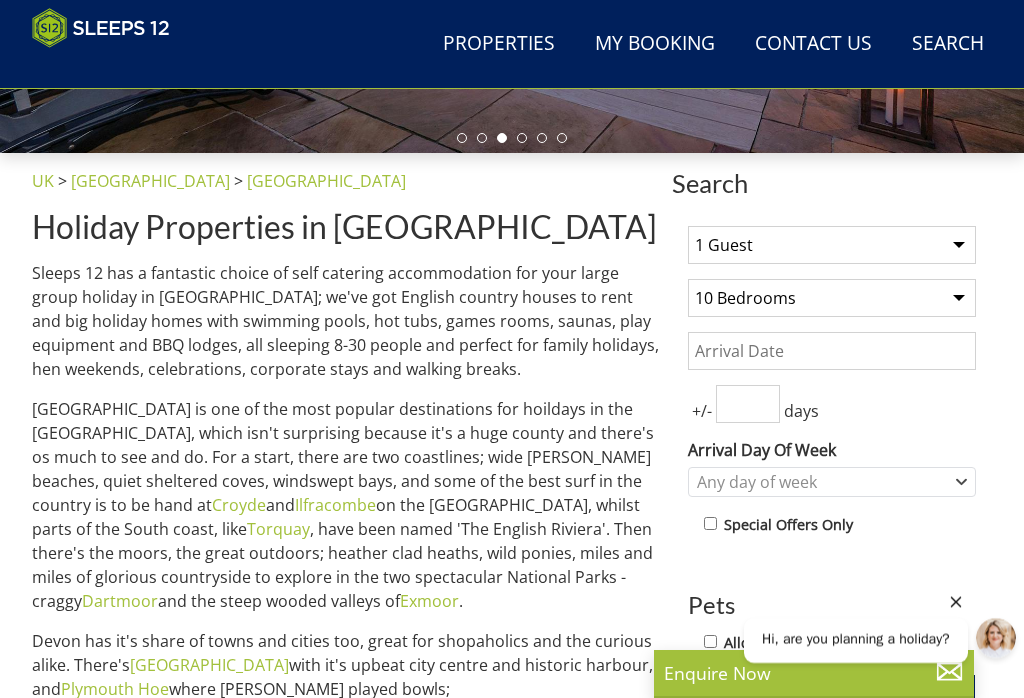 click on "1 Guest
2 Guests
3 Guests
4 Guests
5 Guests
6 Guests
7 Guests
8 Guests
9 Guests
10 Guests
11 Guests
12 Guests
13 Guests
14 Guests
15 Guests
16 Guests
17 Guests
18 Guests
19 Guests
20 Guests
21 Guests
22 Guests
23 Guests
24 Guests
25 Guests
26 Guests
27 Guests
28 Guests
29 Guests
30 Guests
31 Guests
32 Guests
33 Guests
34 Guests
35 Guests
36 Guests
37 Guests
38 Guests
39 Guests
40 Guests
41 Guests
42 Guests
43 Guests
44 Guests
45 Guests
46 Guests
47 Guests
48 Guests
49 Guests
50 Guests
51 Guests
52 Guests
53 Guests
54 Guests
55 Guests
56 Guests
57 Guests
58 Guests
59 Guests
60 Guests
61 Guests
62 Guests
63 Guests
64 Guests
65 Guests
66 Guests
67 Guests
68 Guests
69 Guests
70 Guests
71 Guests
72 Guests
73 Guests
74 Guests
75 Guests
76 Guests
77 Guests
78 Guests
79 Guests
80 Guests
81 Guests
82 Guests
83 Guests
84 Guests
85 Guests
86 Guests" at bounding box center [832, 245] 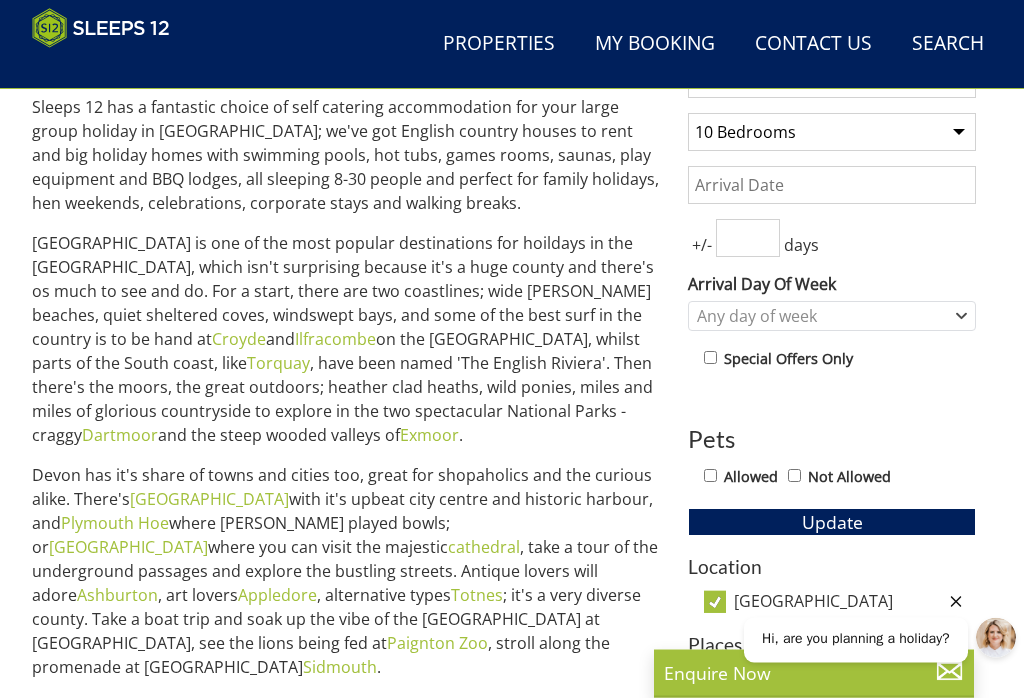 click on "Hi, are you planning a holiday?" at bounding box center (856, 631) 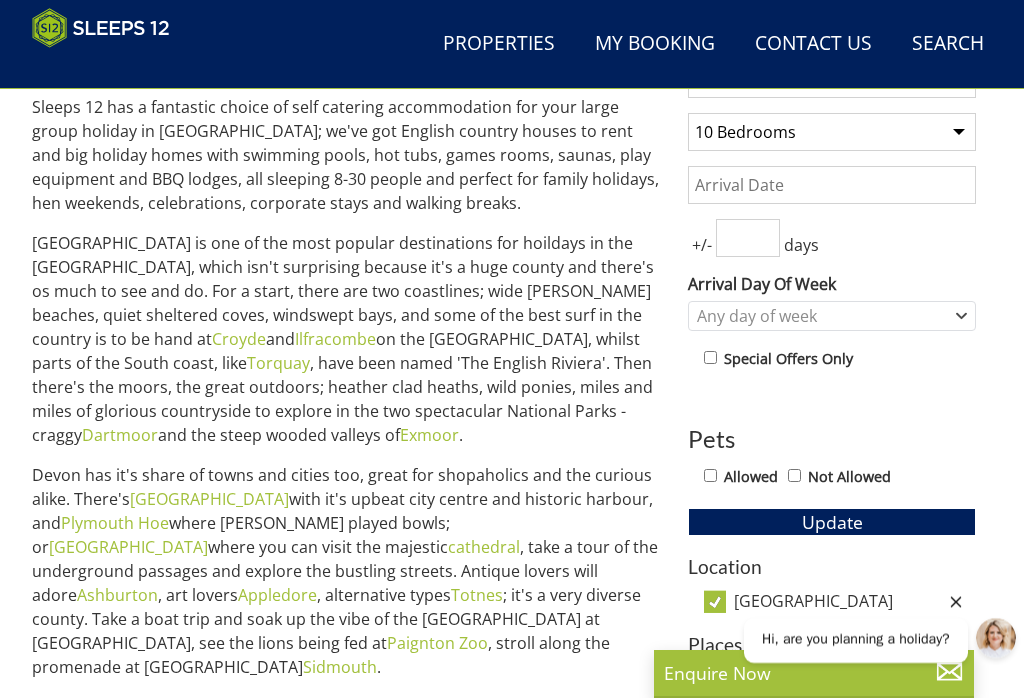 click on "Allowed" at bounding box center [710, 475] 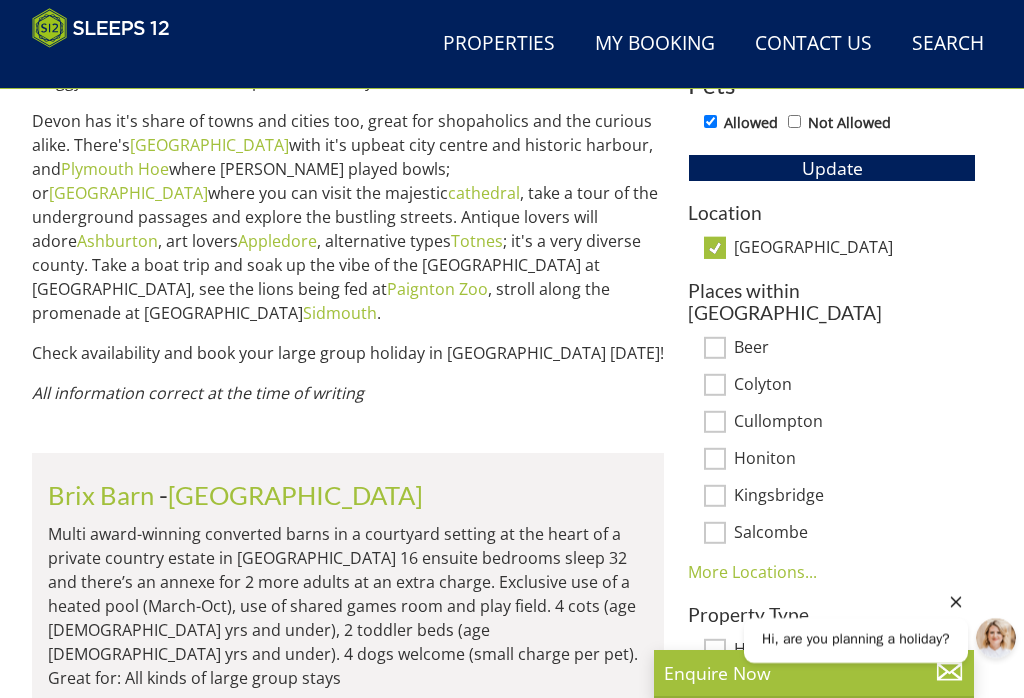scroll, scrollTop: 1072, scrollLeft: 0, axis: vertical 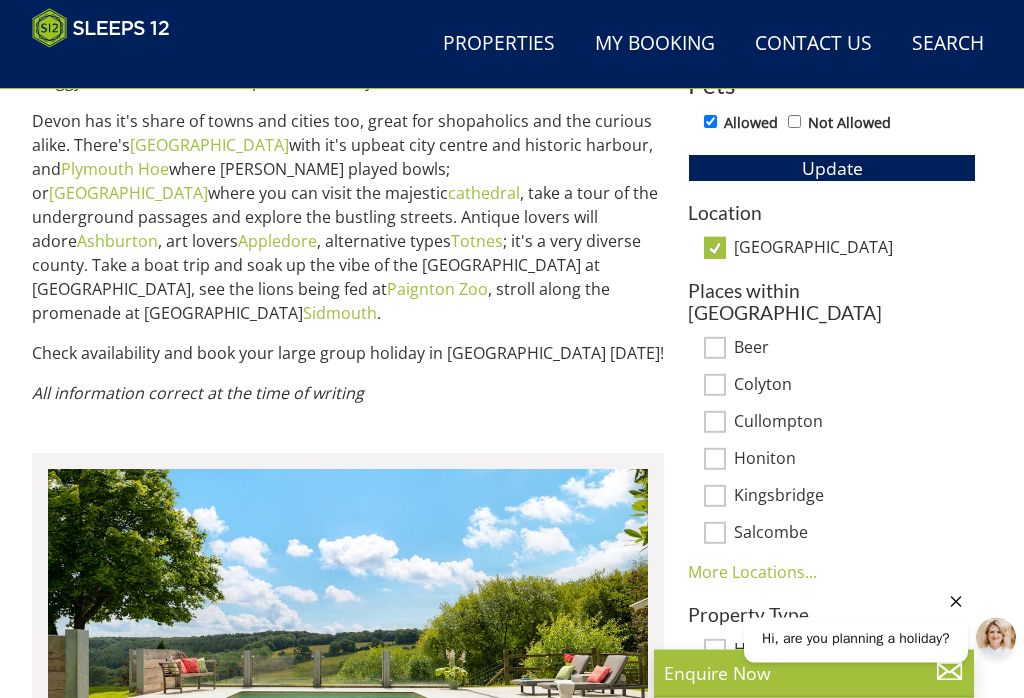 click on "More Locations..." at bounding box center [752, 573] 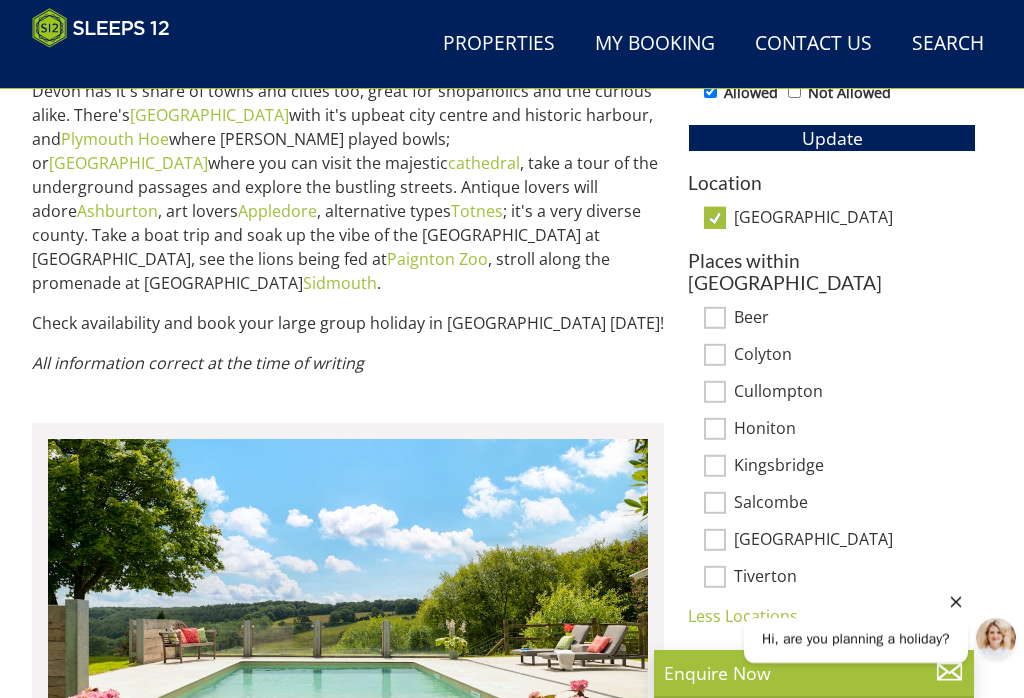 scroll, scrollTop: 1096, scrollLeft: 0, axis: vertical 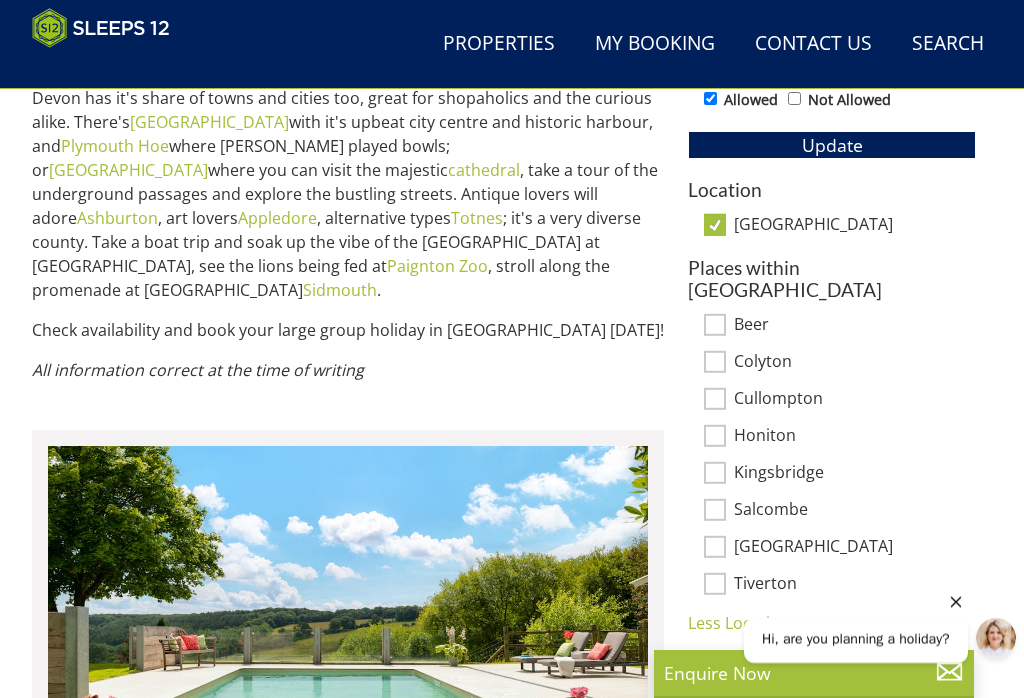click 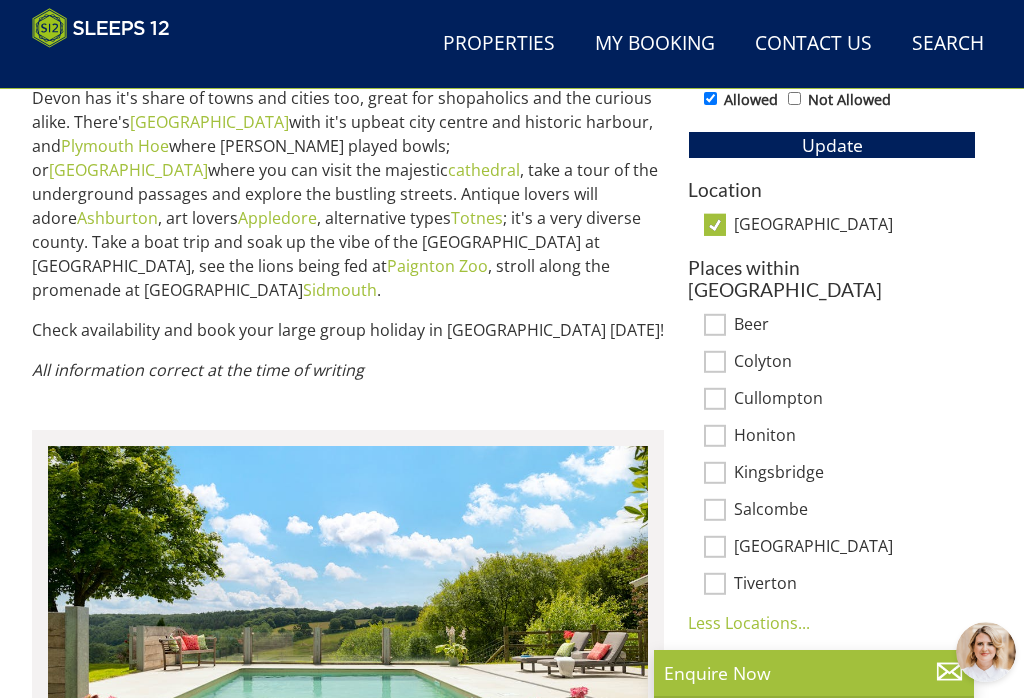 click on "Update" at bounding box center (832, 145) 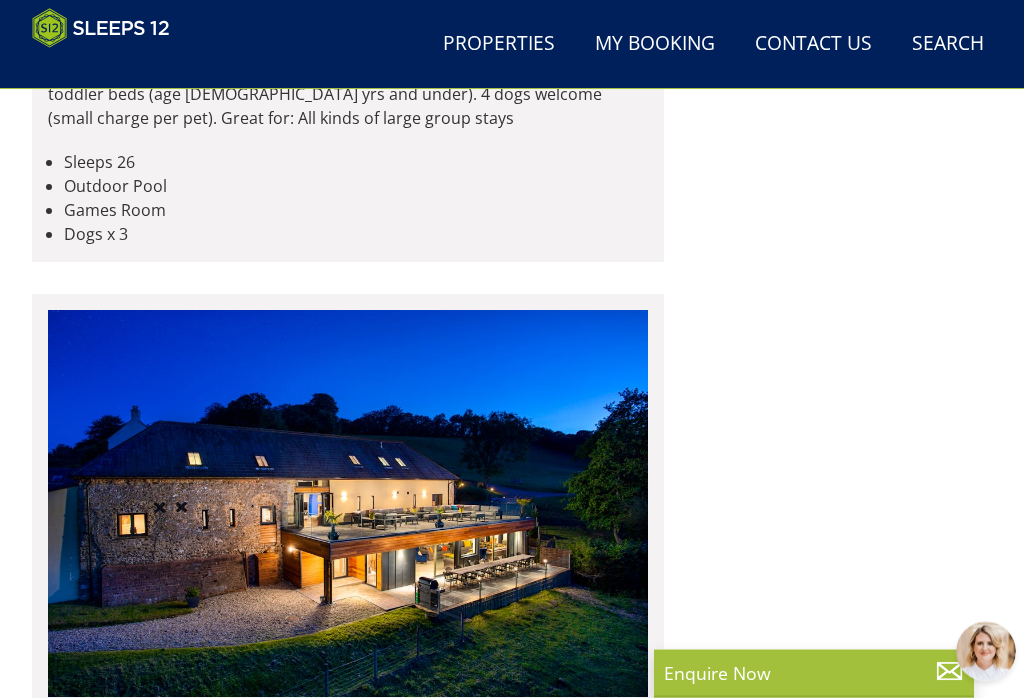 scroll, scrollTop: 3227, scrollLeft: 0, axis: vertical 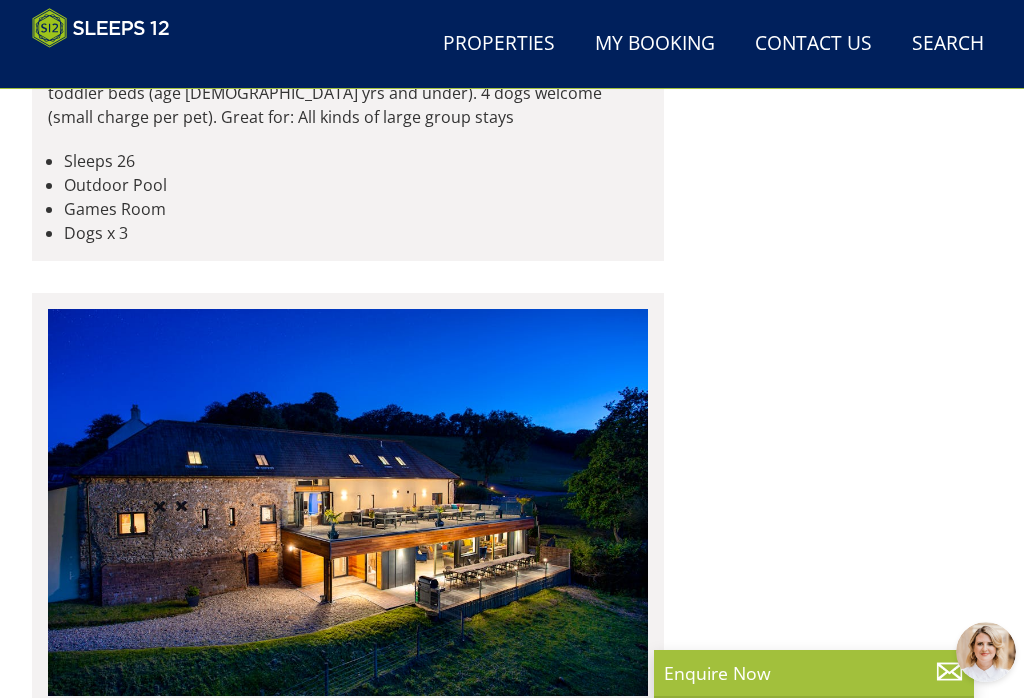 click at bounding box center (348, -470) 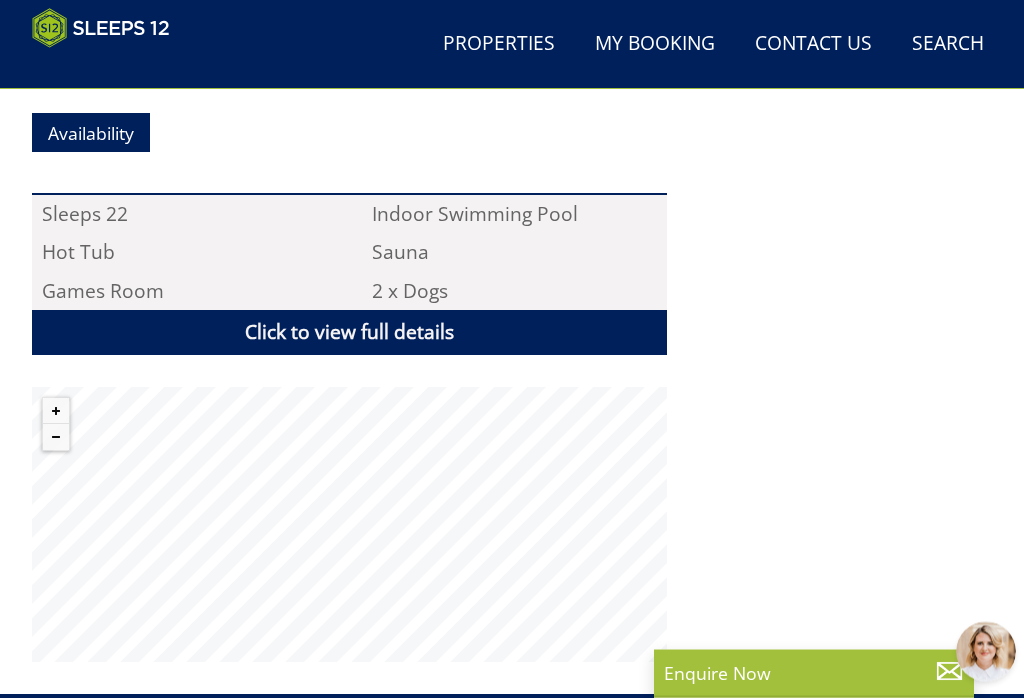 scroll, scrollTop: 1248, scrollLeft: 0, axis: vertical 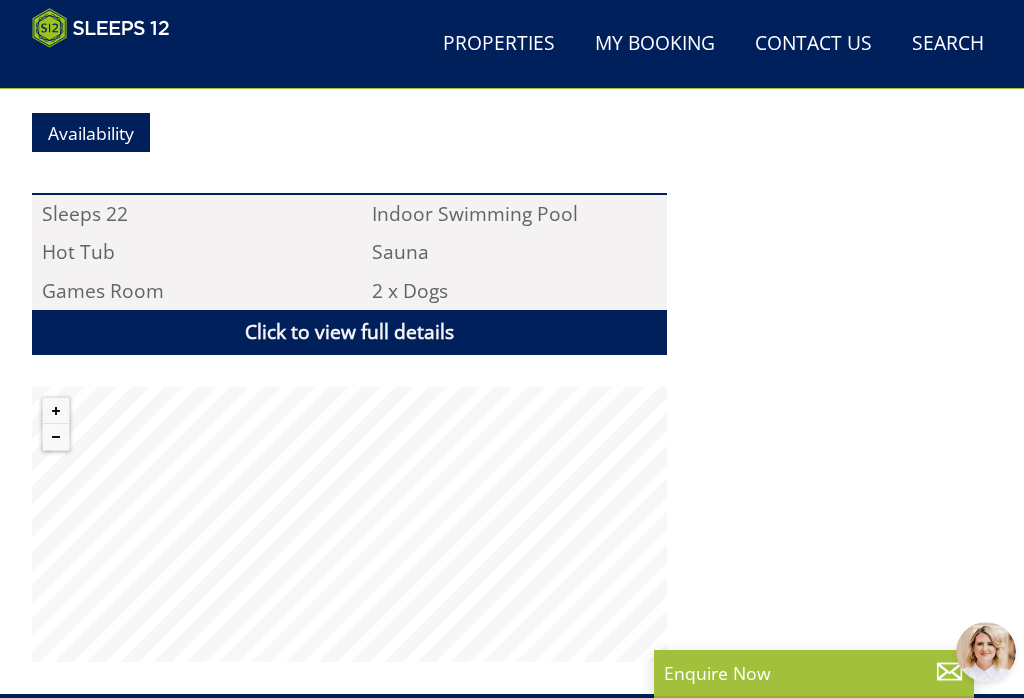 click on "Search
Menu
Properties
My Booking
Contact Us  [PHONE_NUMBER]
Search  Check Availability" at bounding box center (512, 44) 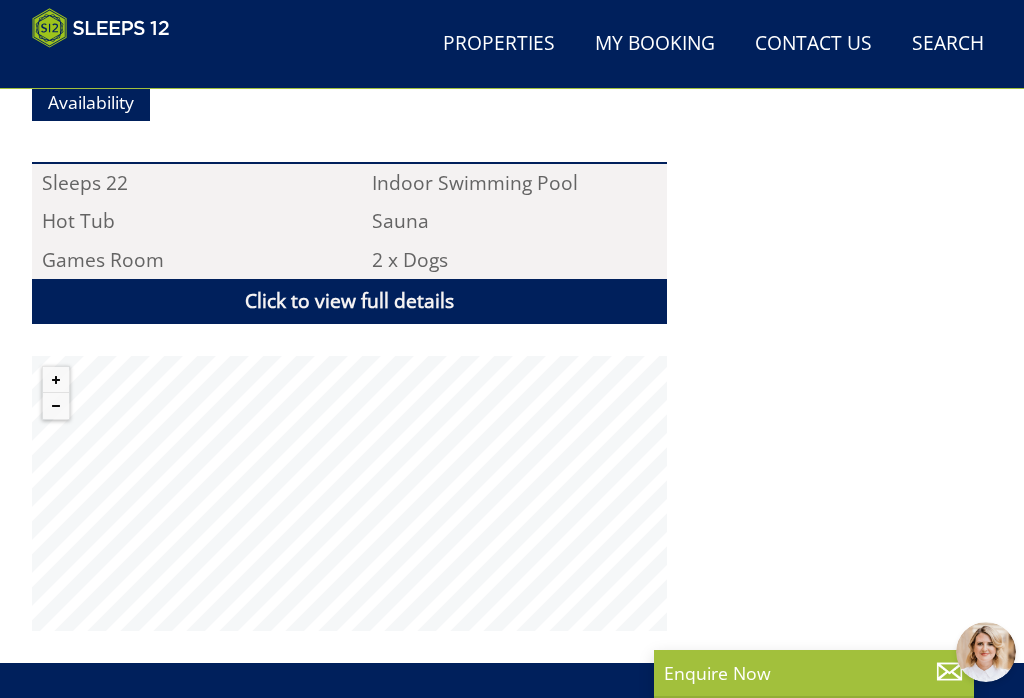 scroll, scrollTop: 1278, scrollLeft: 0, axis: vertical 